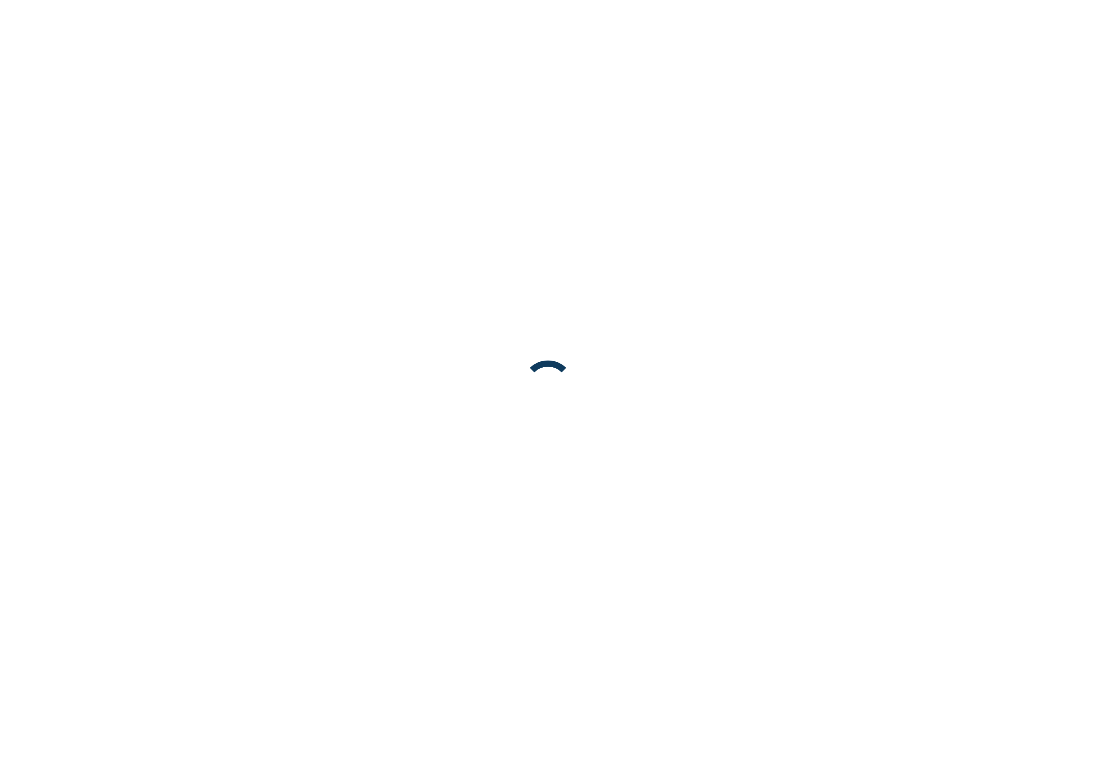 scroll, scrollTop: 0, scrollLeft: 0, axis: both 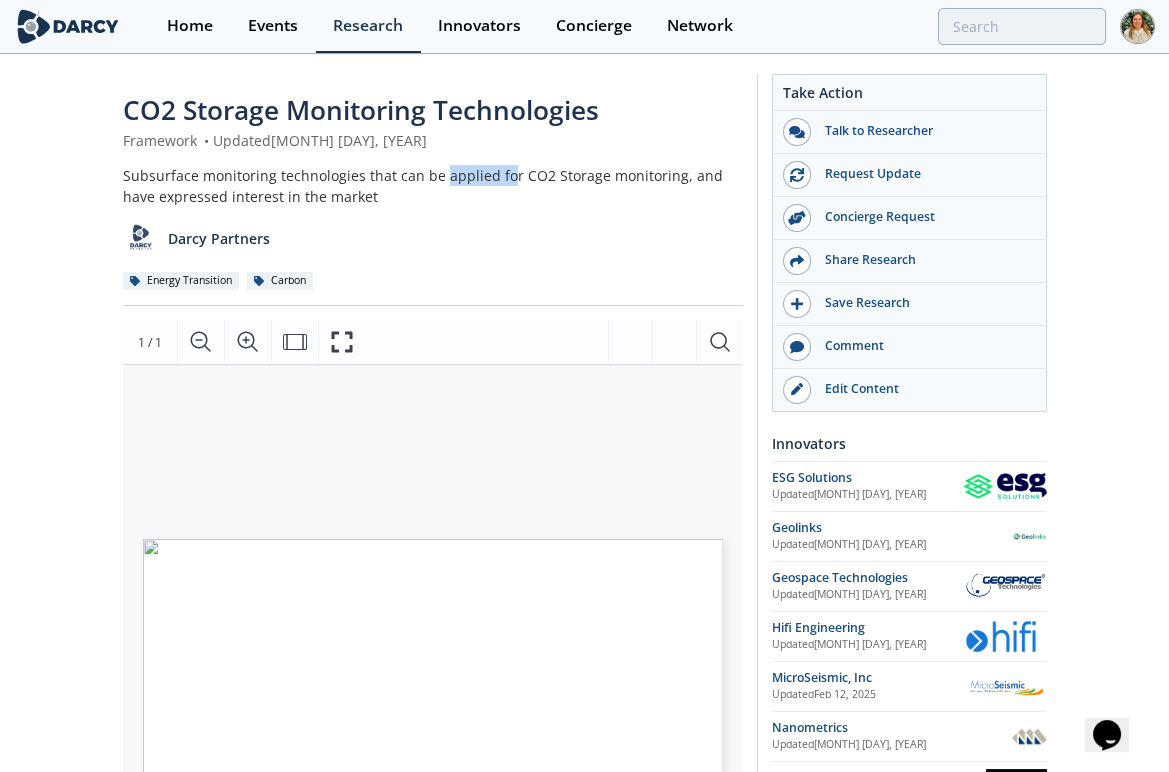 drag, startPoint x: 440, startPoint y: 174, endPoint x: 503, endPoint y: 174, distance: 63 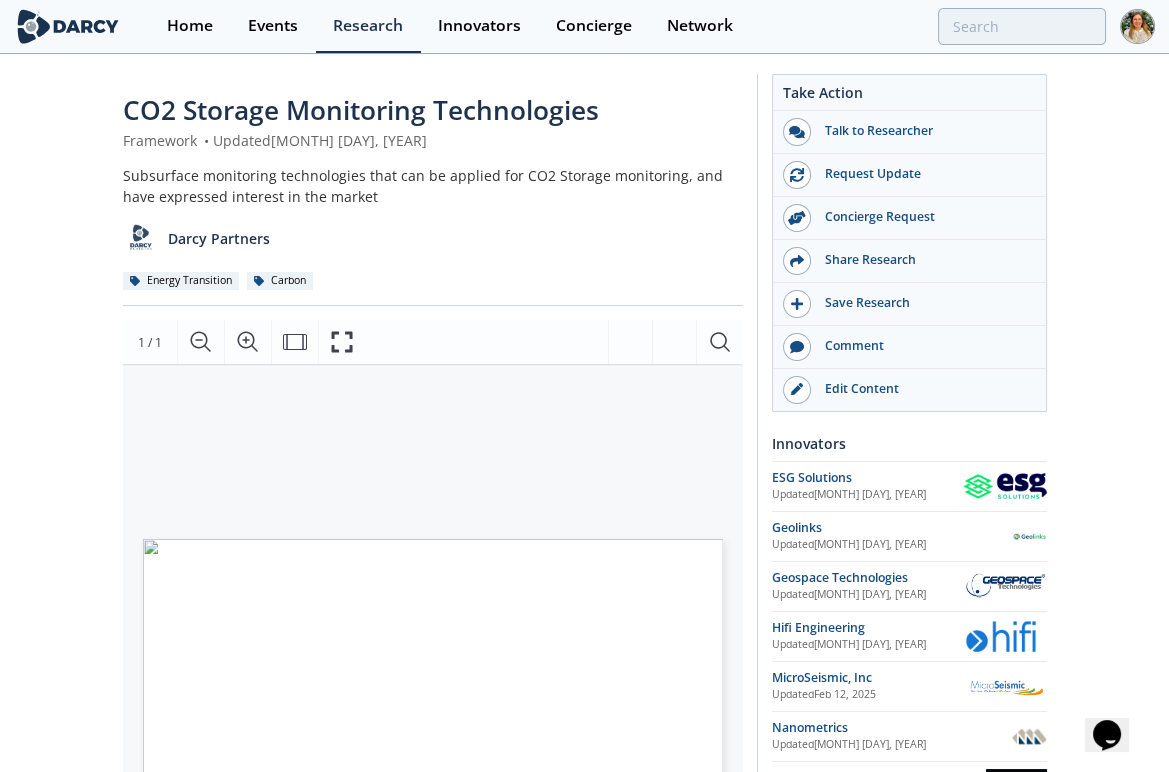 click on "Subsurface monitoring technologies that can be applied for CO2 Storage monitoring, and have expressed interest in the market" at bounding box center [433, 186] 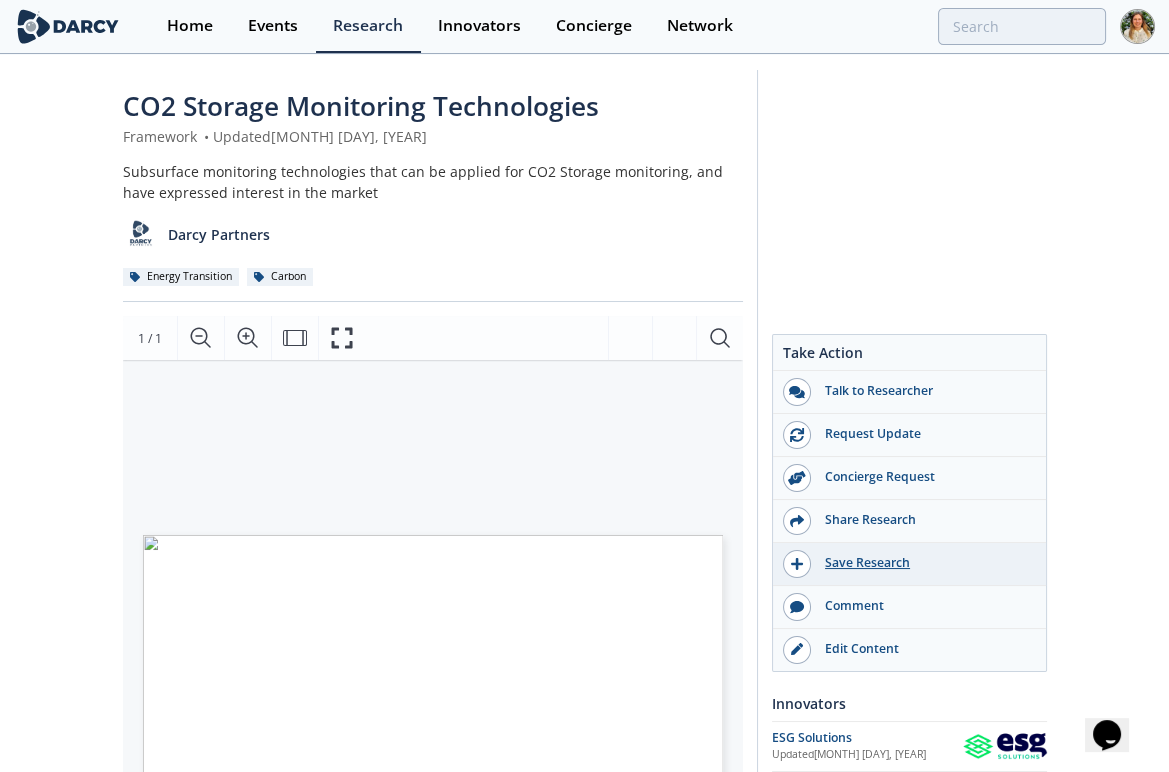 scroll, scrollTop: 0, scrollLeft: 0, axis: both 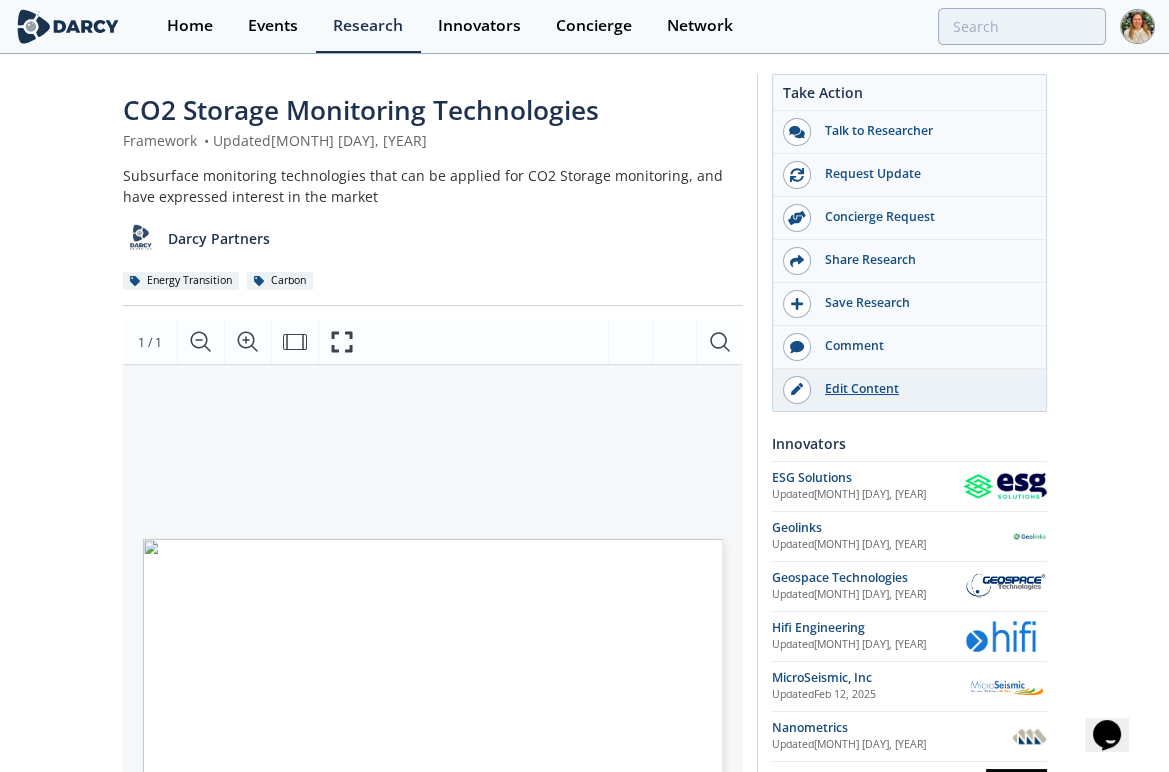 click on "Edit Content" at bounding box center (923, 389) 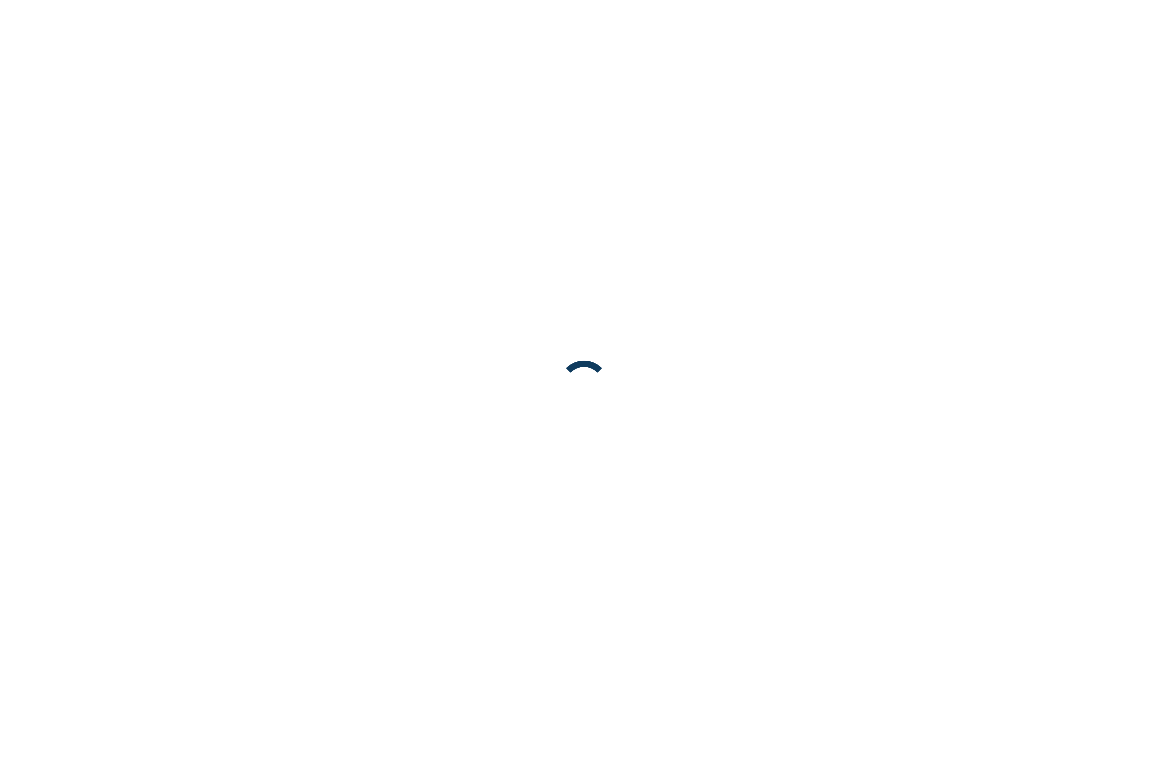 scroll, scrollTop: 0, scrollLeft: 0, axis: both 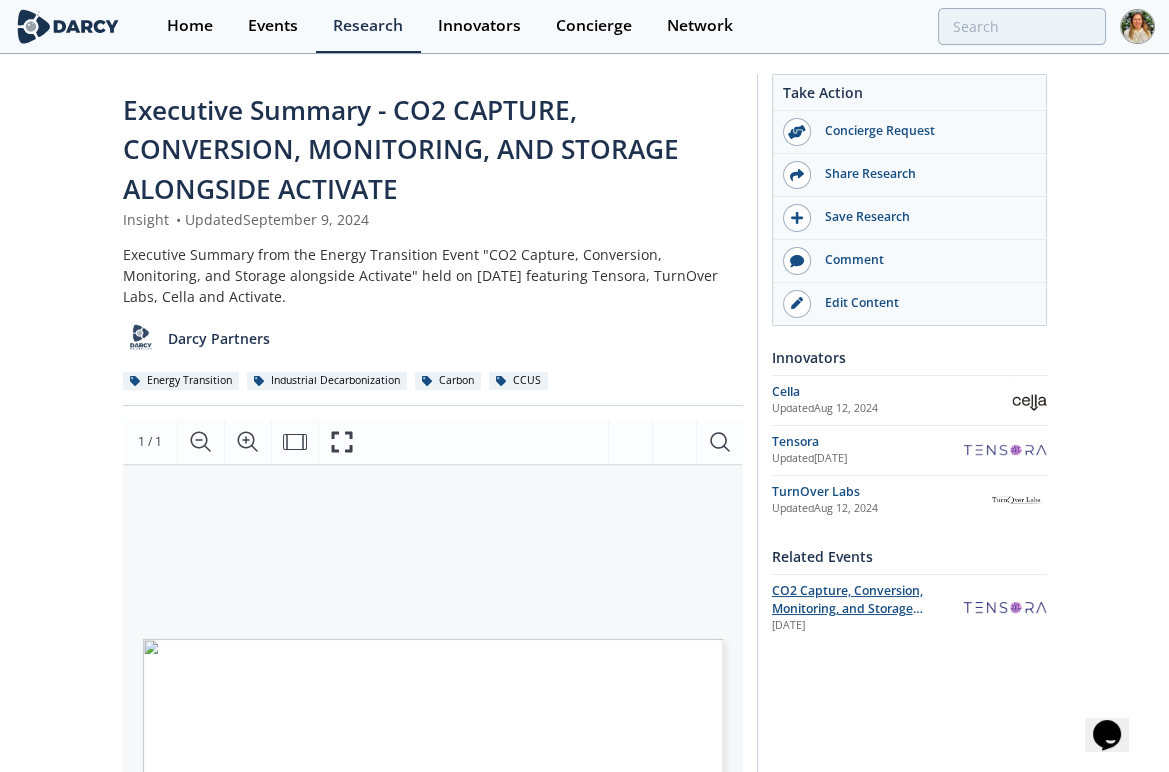 click on "CO2 Capture, Conversion, Monitoring, and Storage alongside Activate" at bounding box center (847, 609) 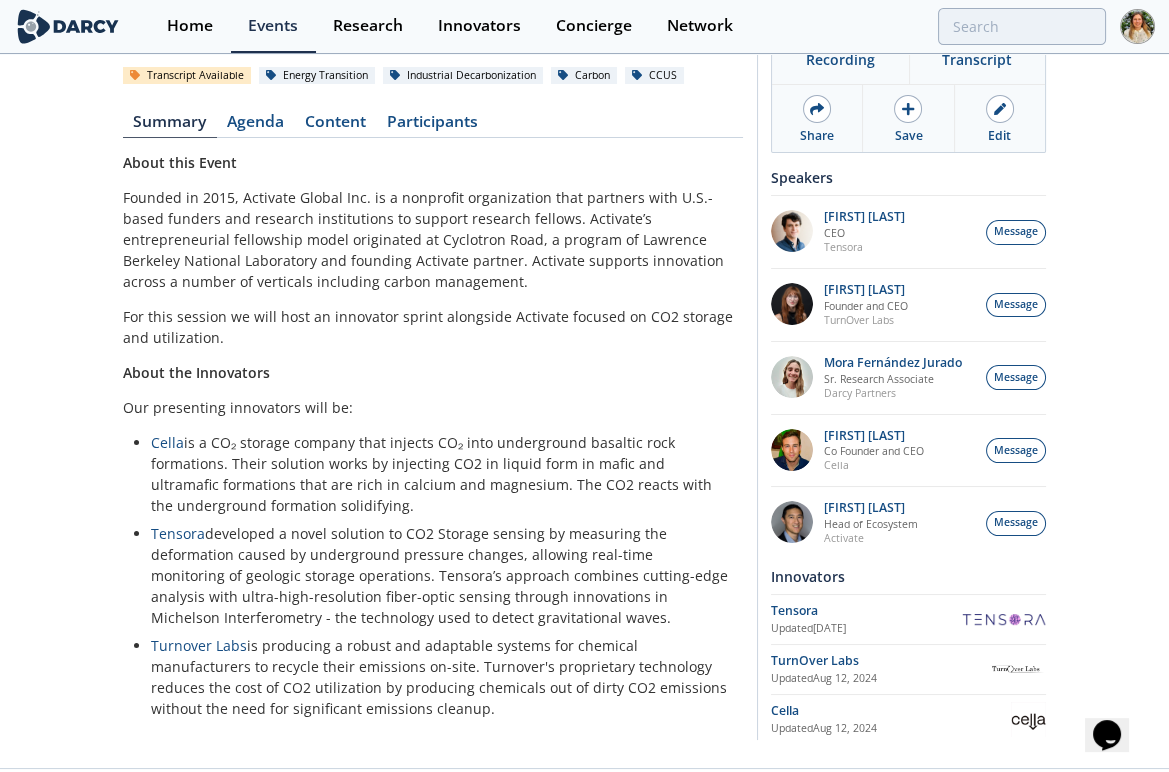 scroll, scrollTop: 222, scrollLeft: 0, axis: vertical 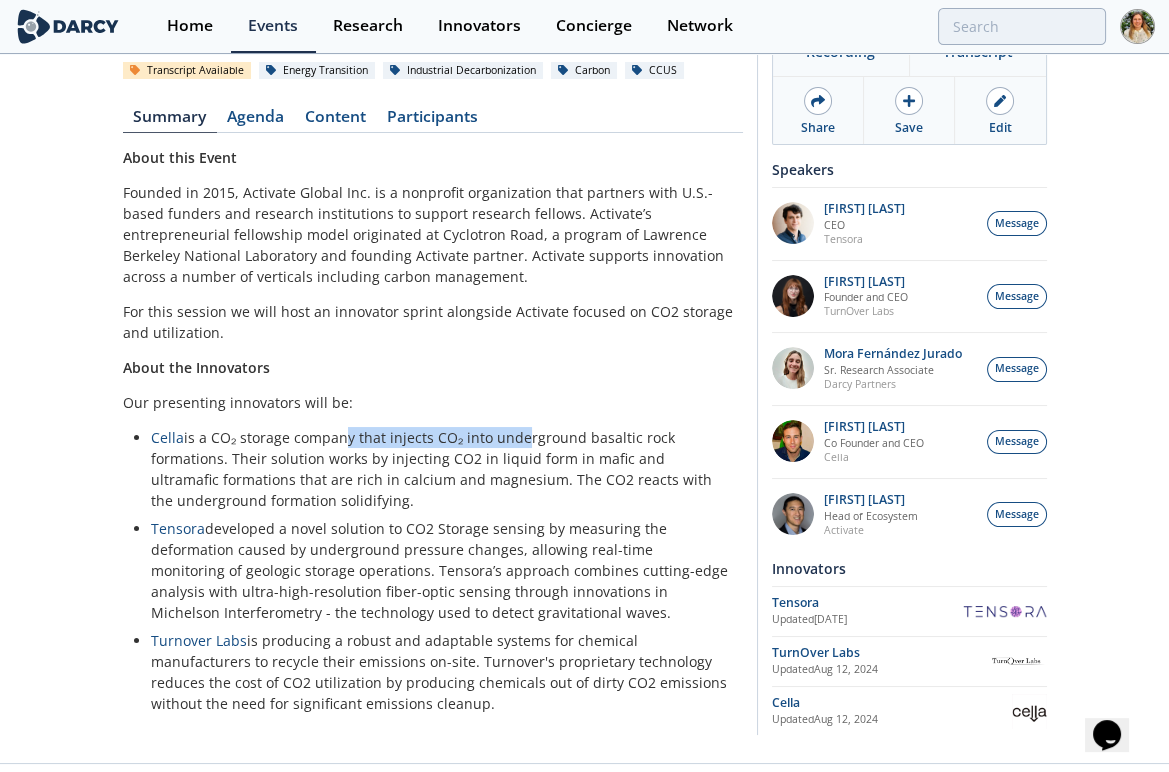 drag, startPoint x: 335, startPoint y: 434, endPoint x: 514, endPoint y: 434, distance: 179 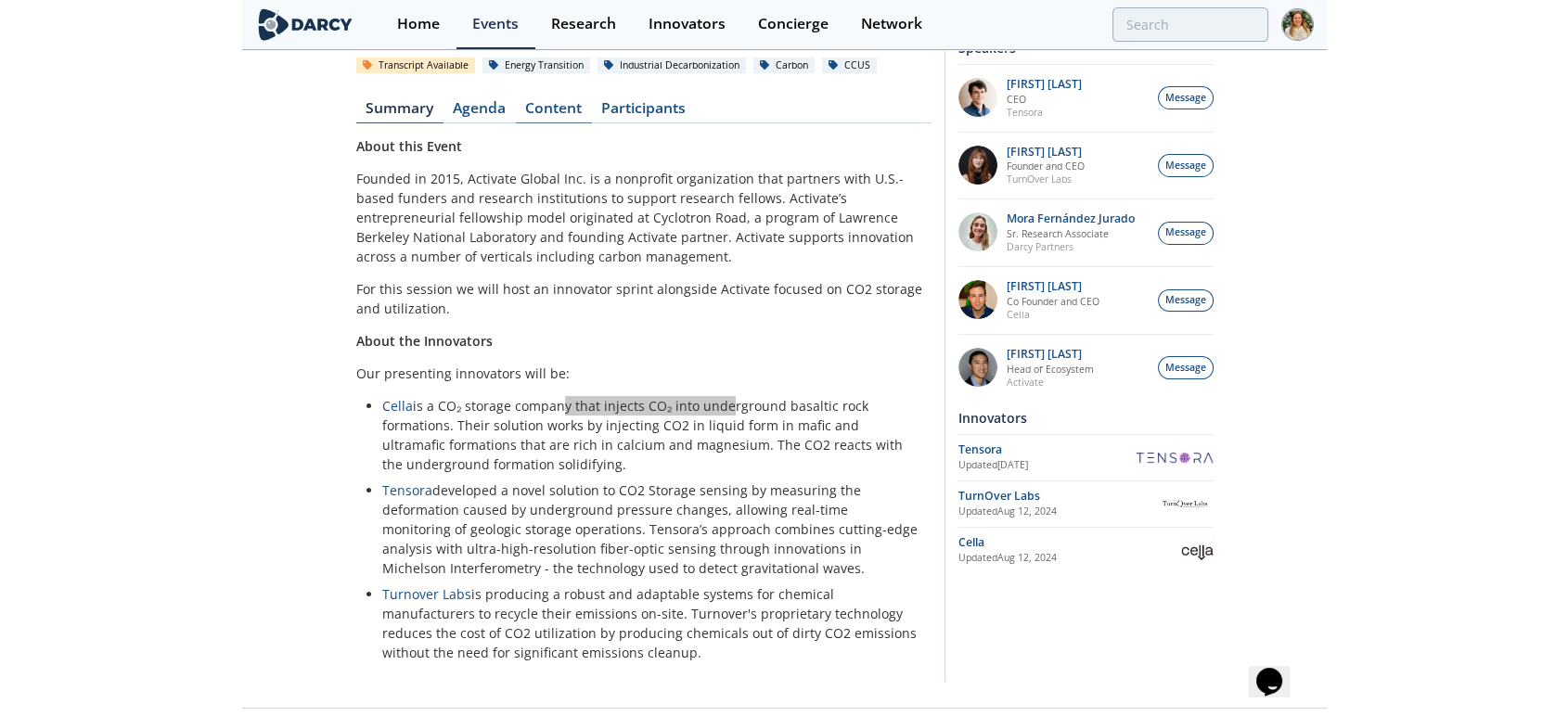 scroll, scrollTop: 131, scrollLeft: 0, axis: vertical 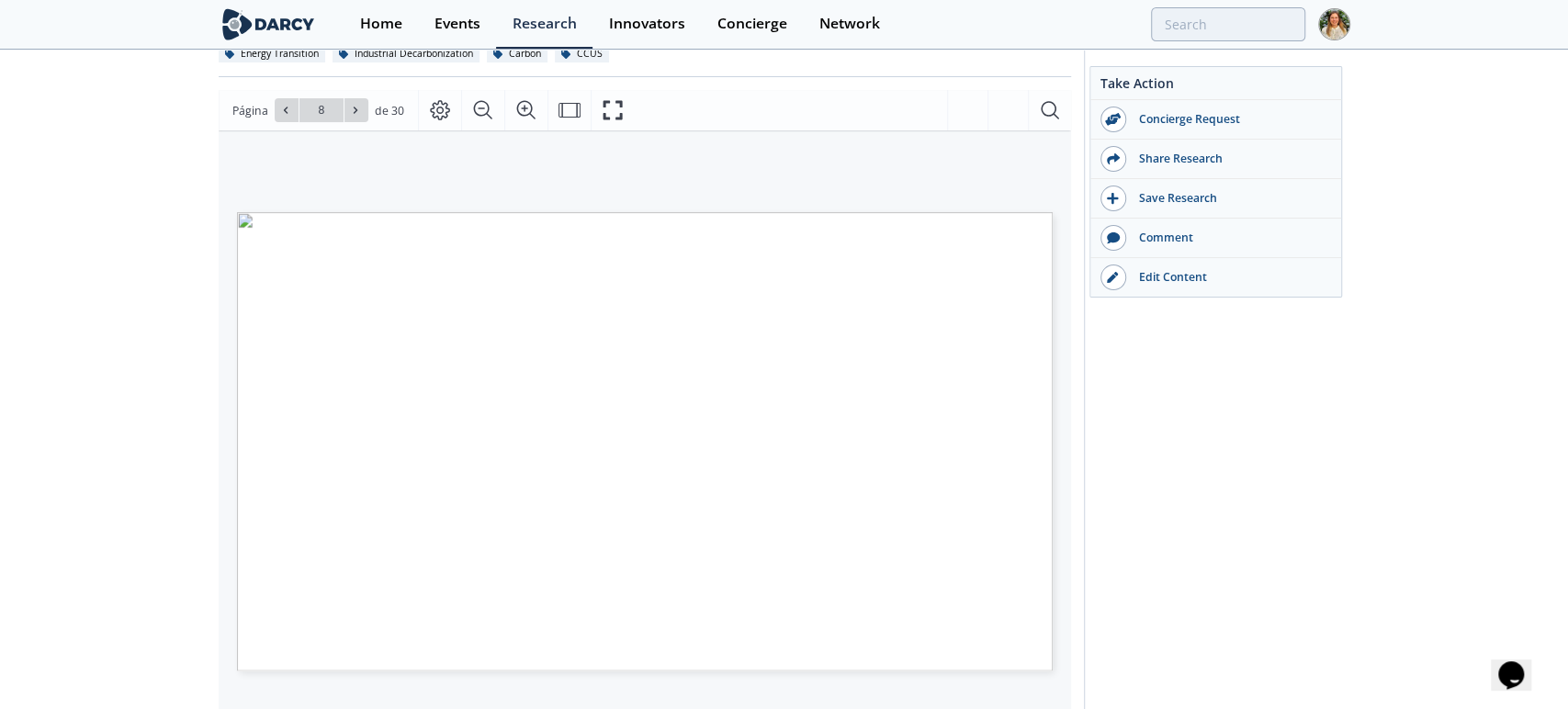 type on "7" 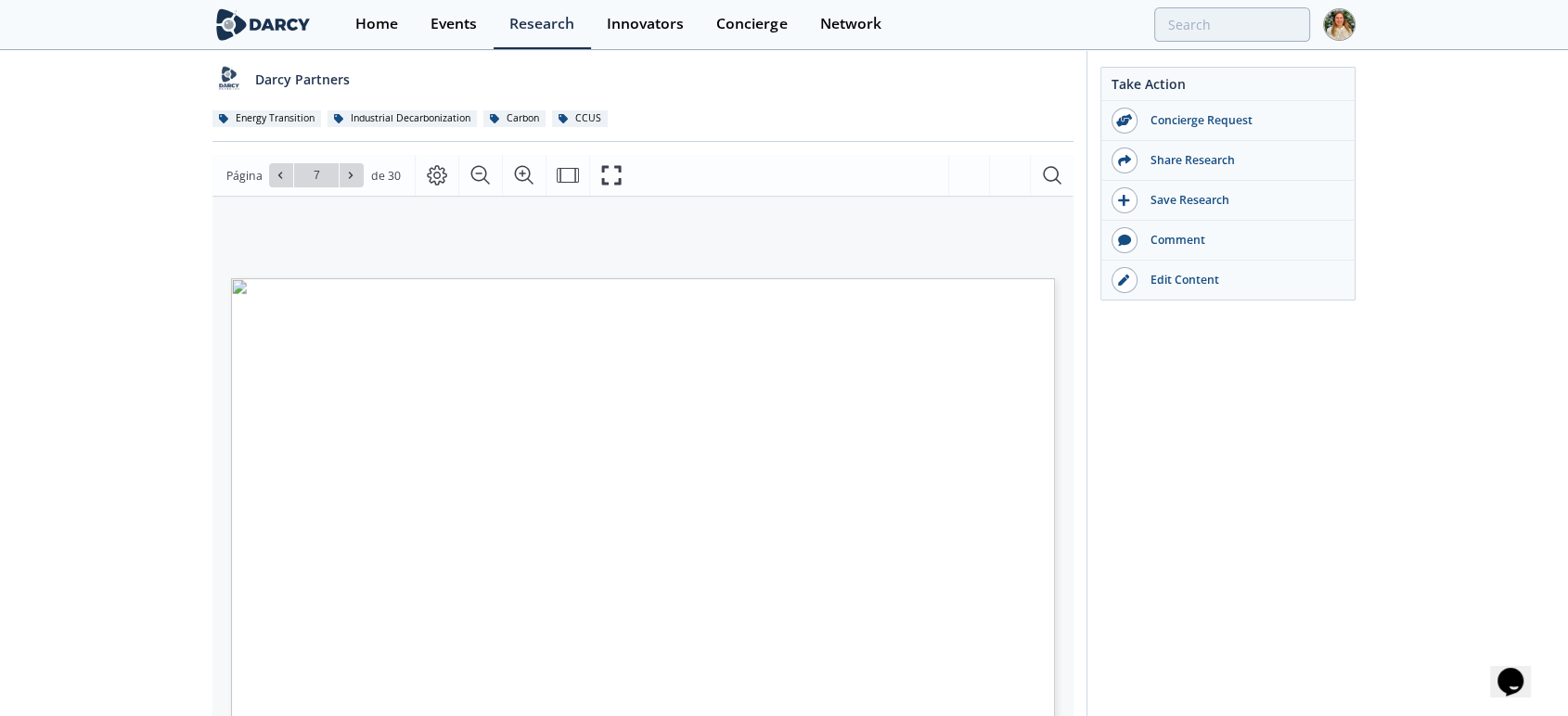 scroll, scrollTop: 0, scrollLeft: 0, axis: both 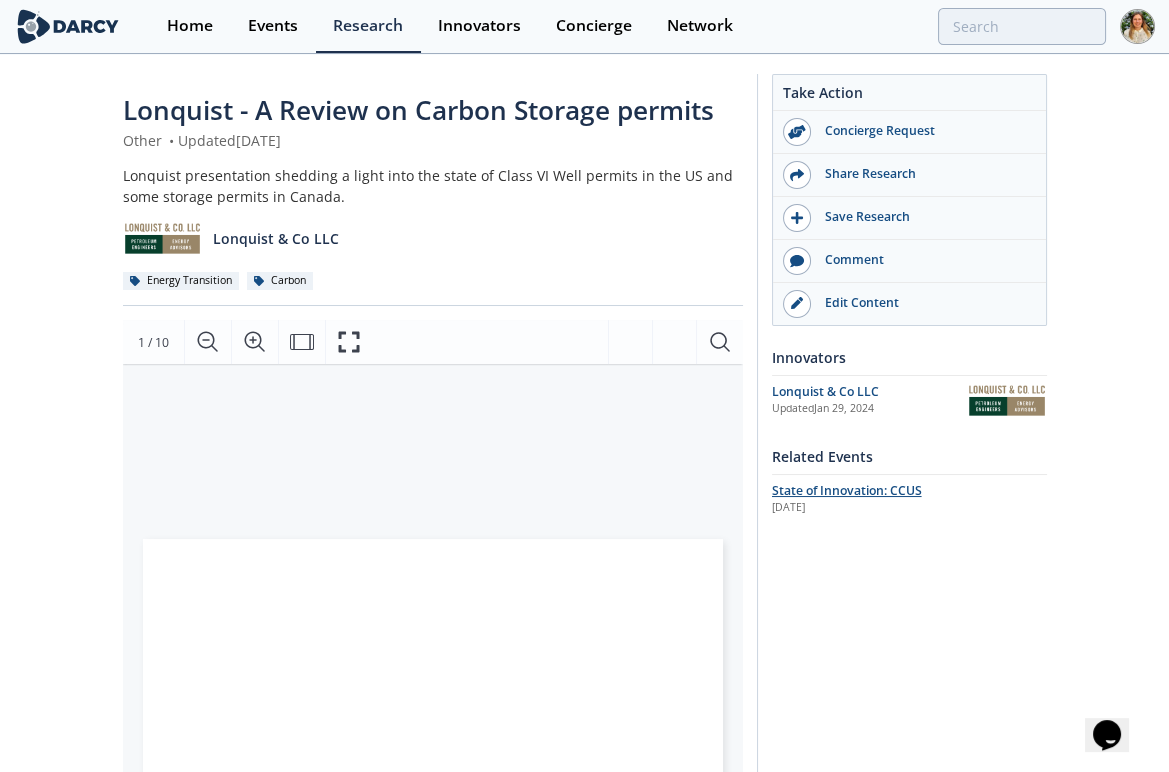 click on "State of Innovation: CCUS" at bounding box center [847, 490] 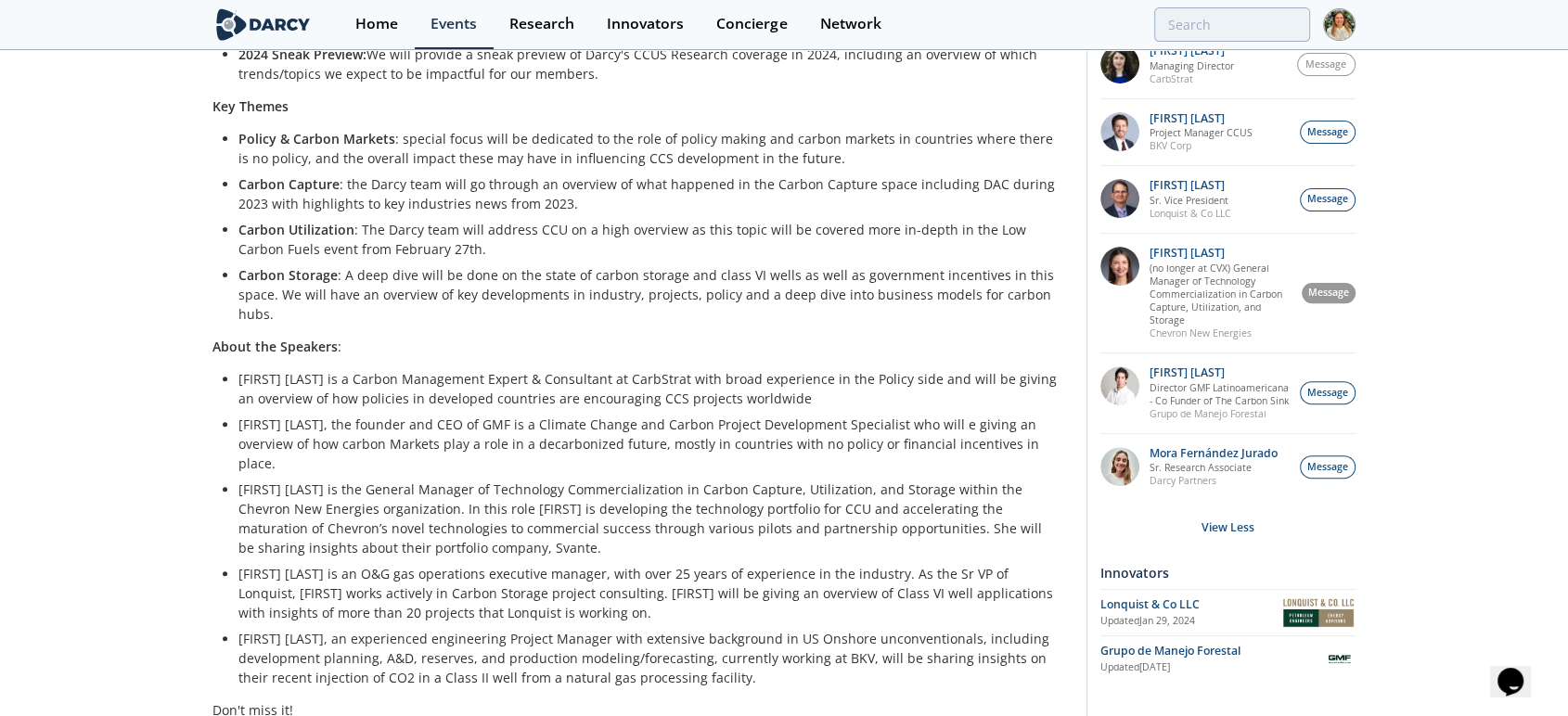 scroll, scrollTop: 612, scrollLeft: 0, axis: vertical 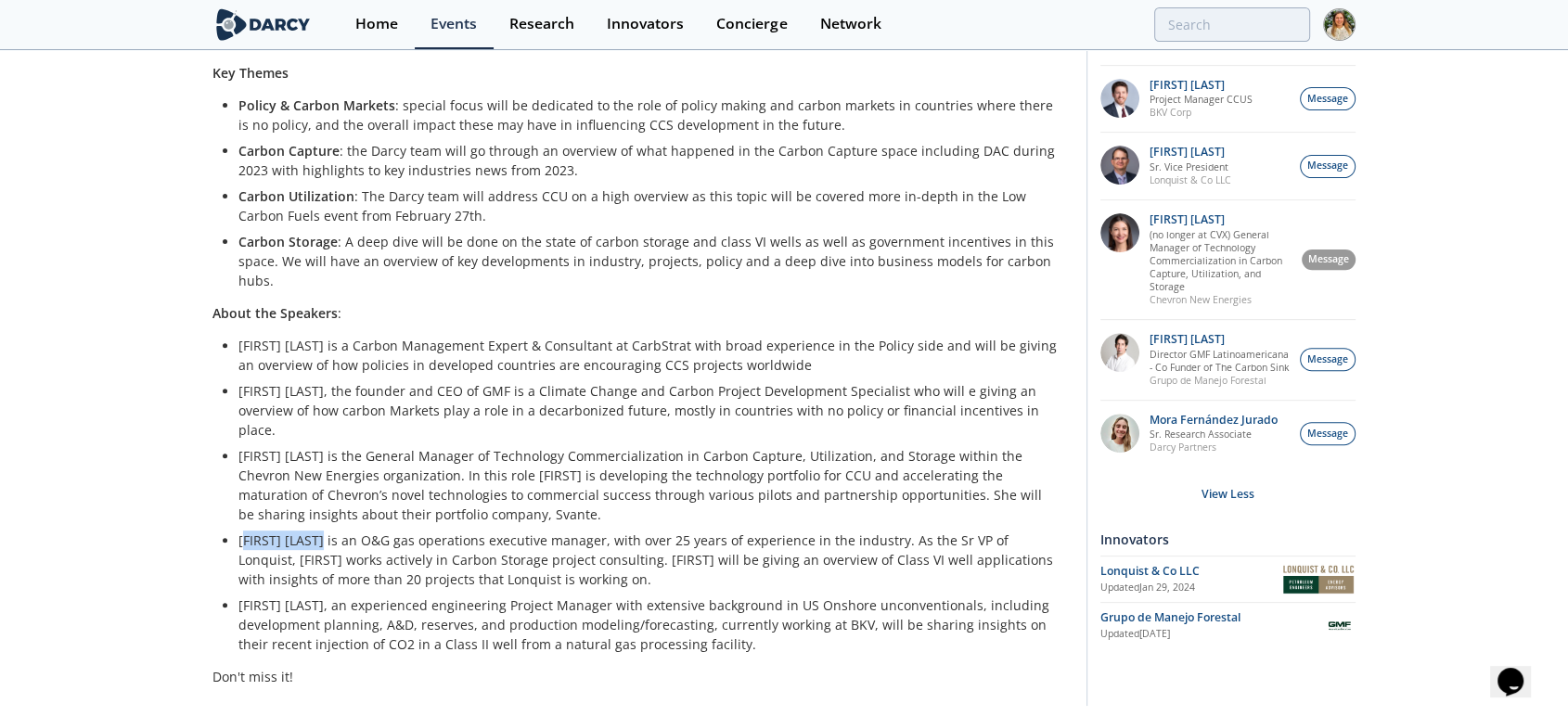 drag, startPoint x: 247, startPoint y: 477, endPoint x: 313, endPoint y: 476, distance: 66.00758 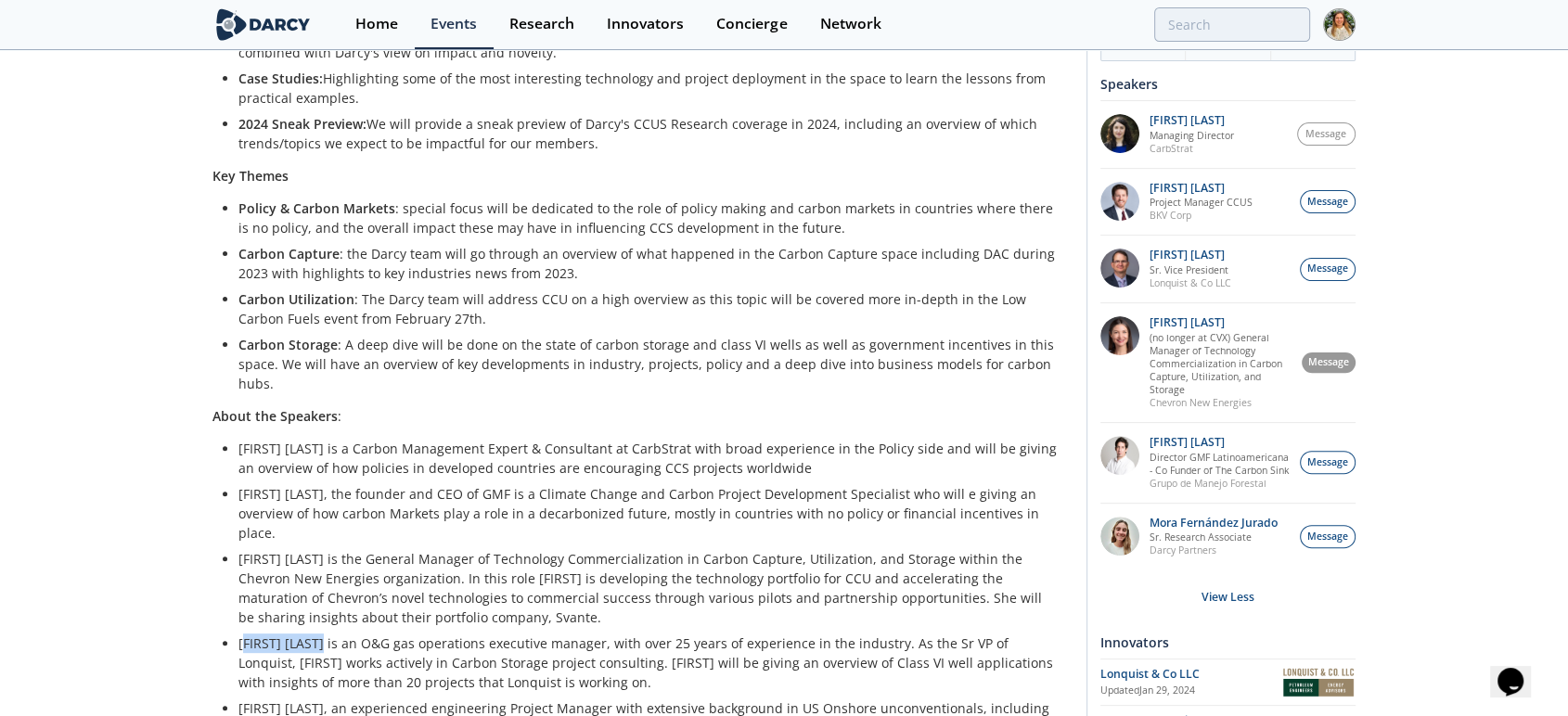 scroll, scrollTop: 0, scrollLeft: 0, axis: both 